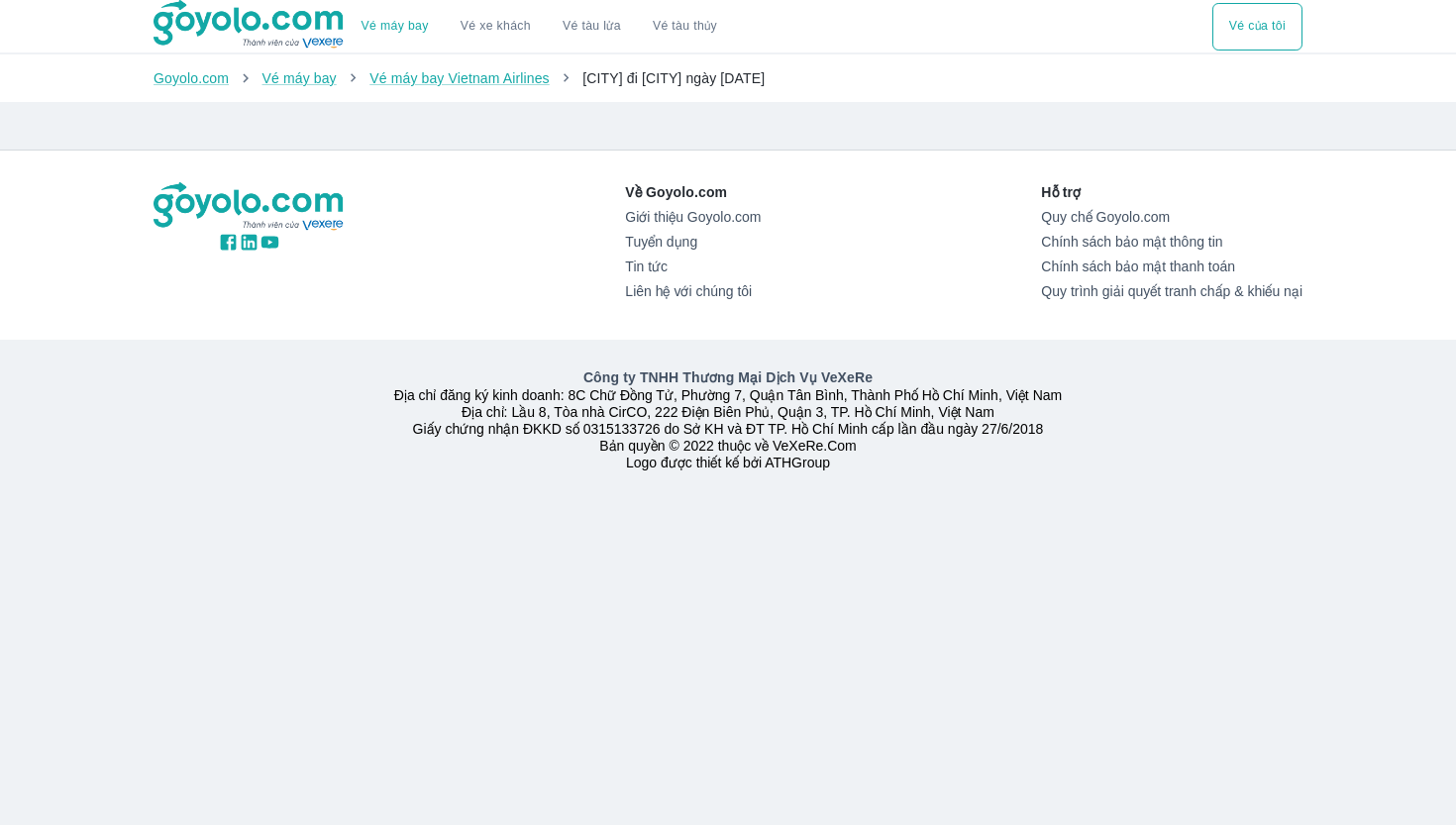scroll, scrollTop: 0, scrollLeft: 0, axis: both 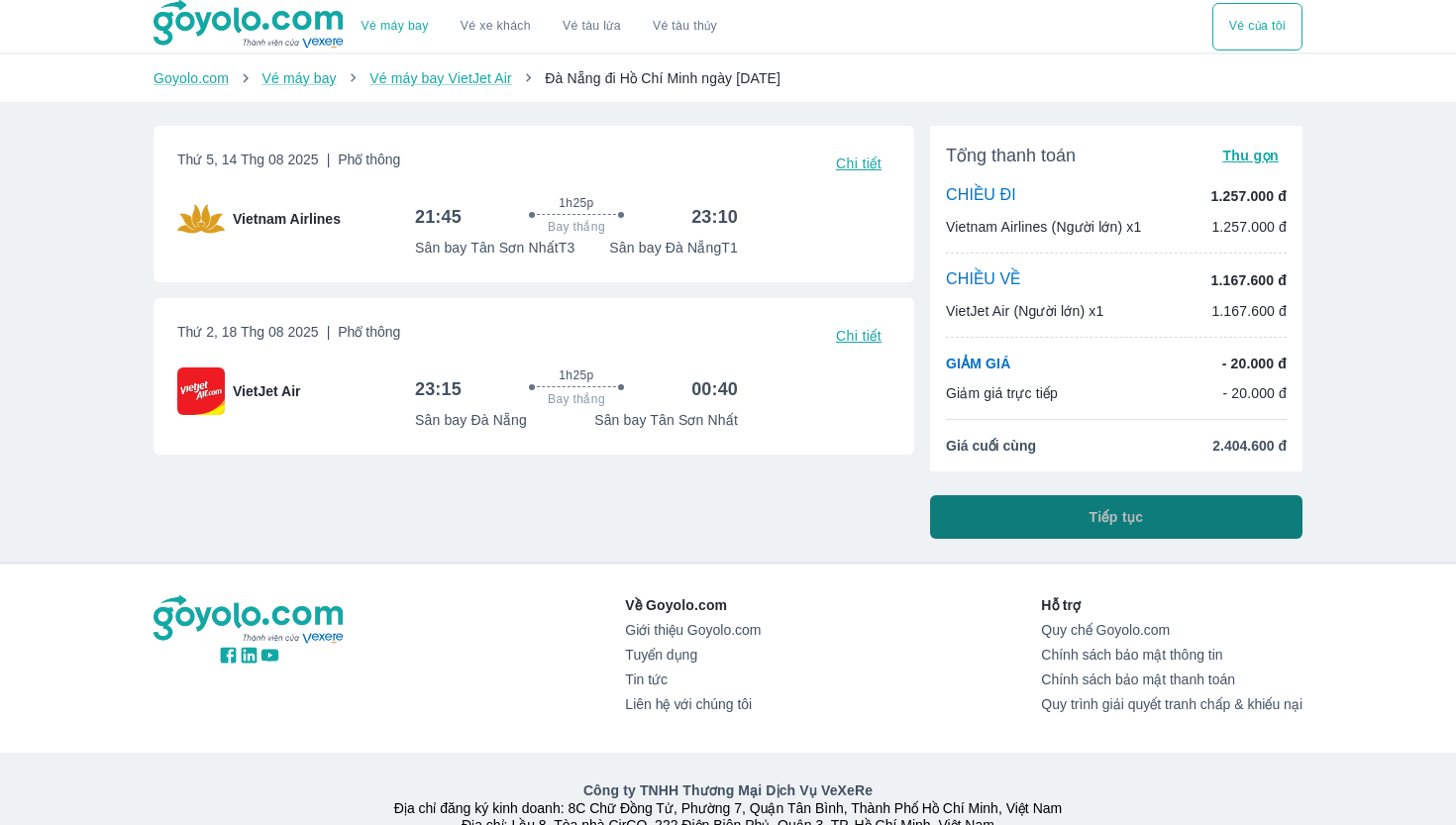 click on "Tiếp tục" at bounding box center [1116, 517] 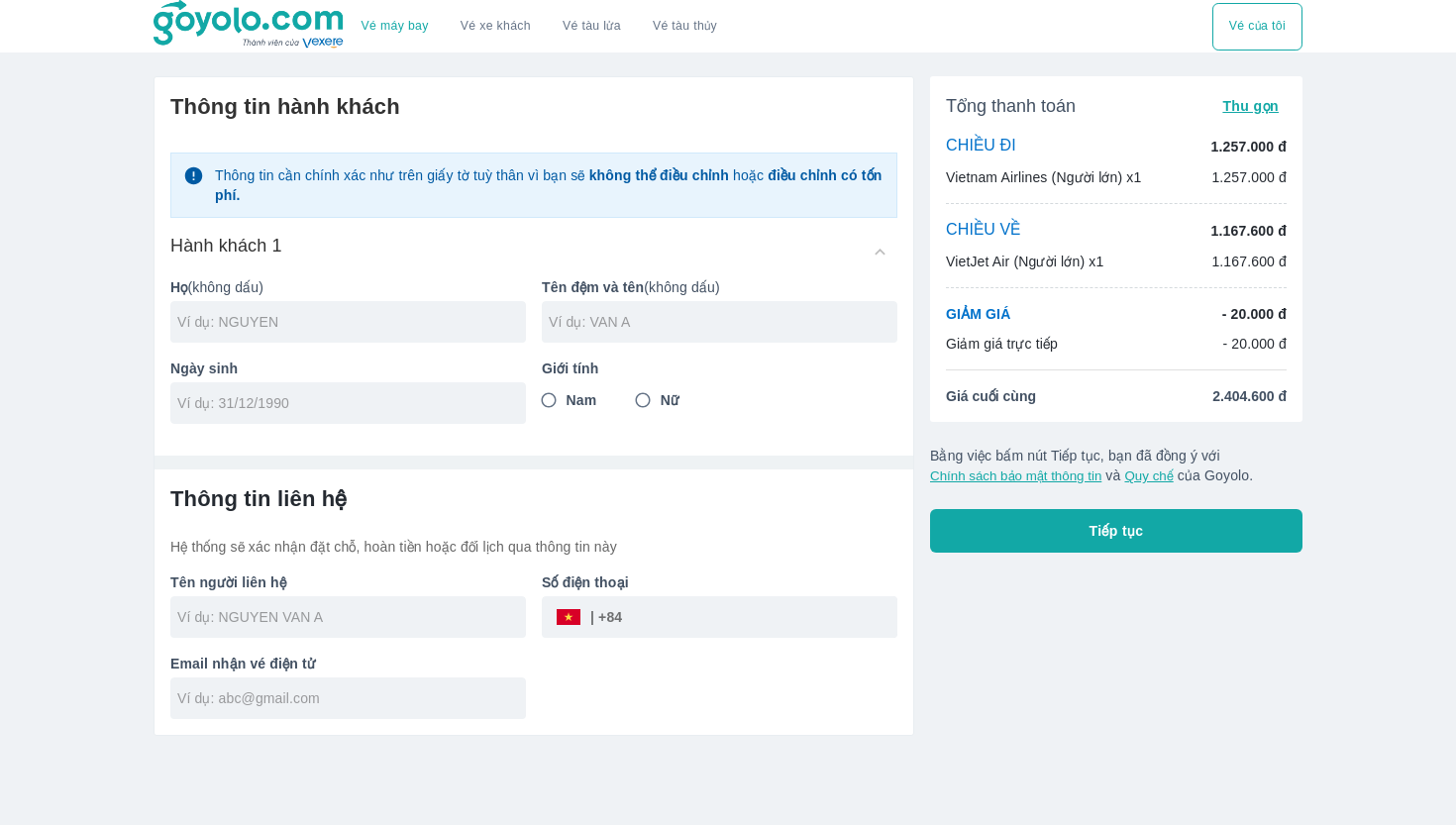click at bounding box center (348, 322) 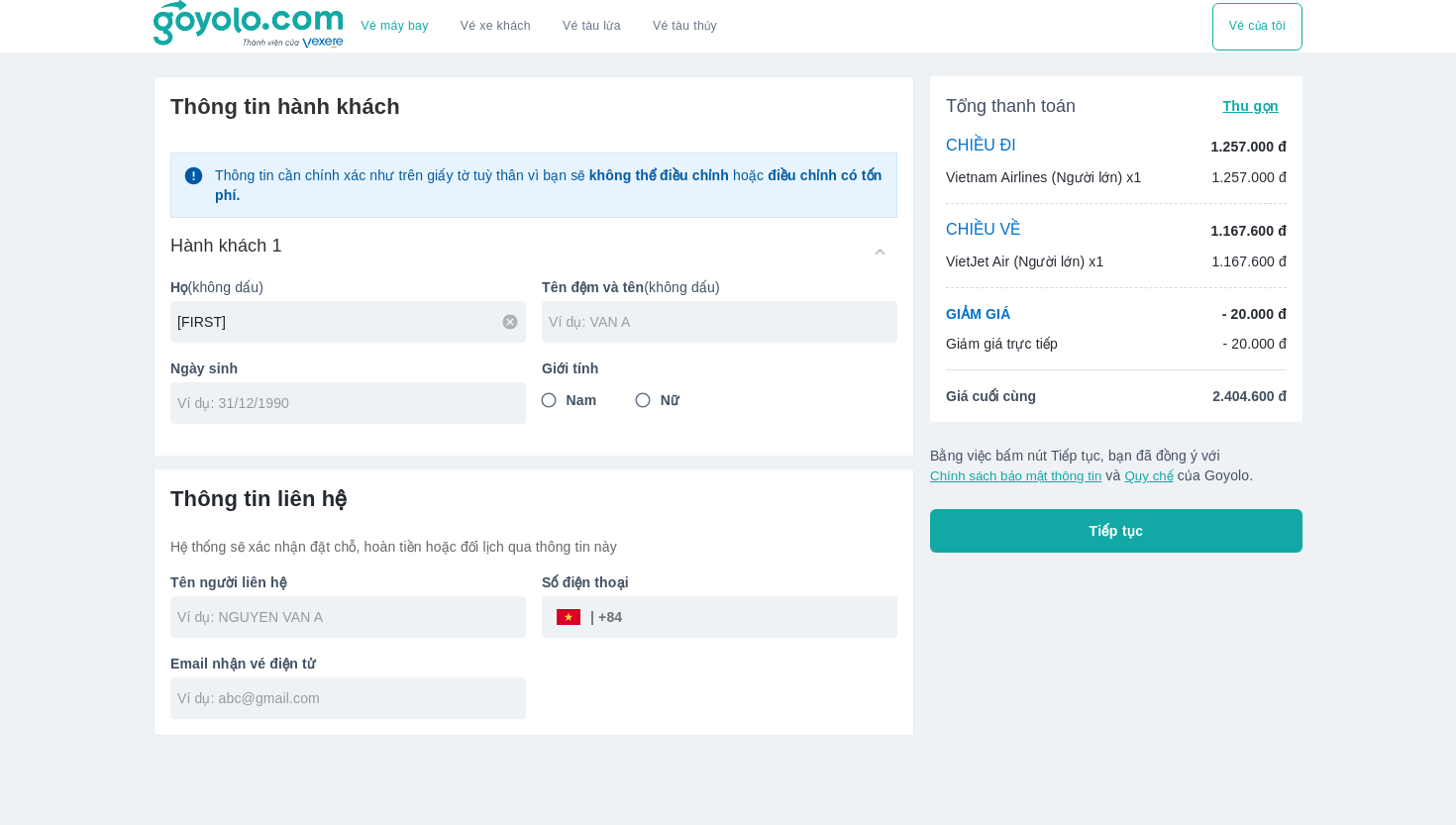 type on "[FIRST]" 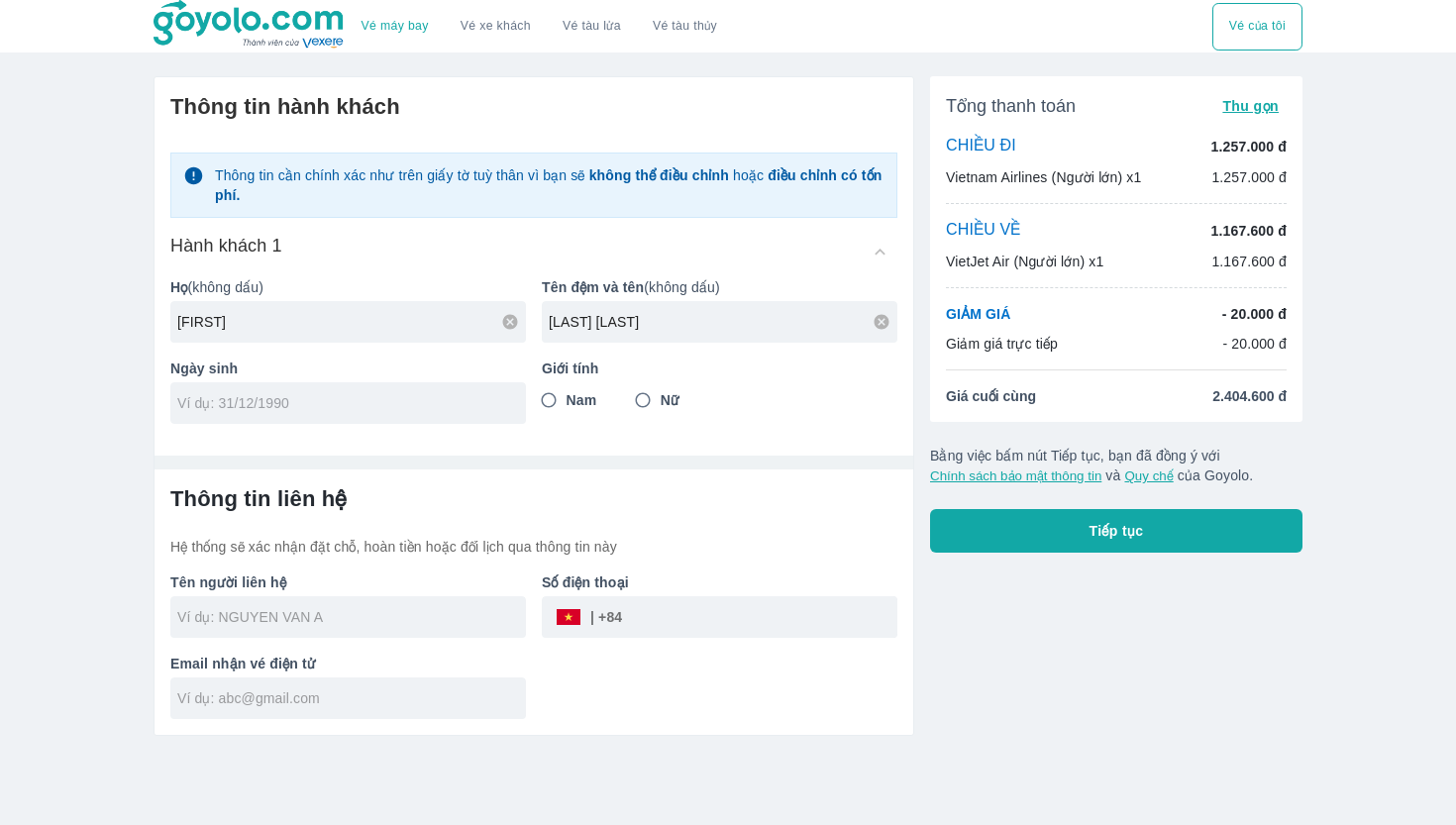 type on "[LAST] [LAST]" 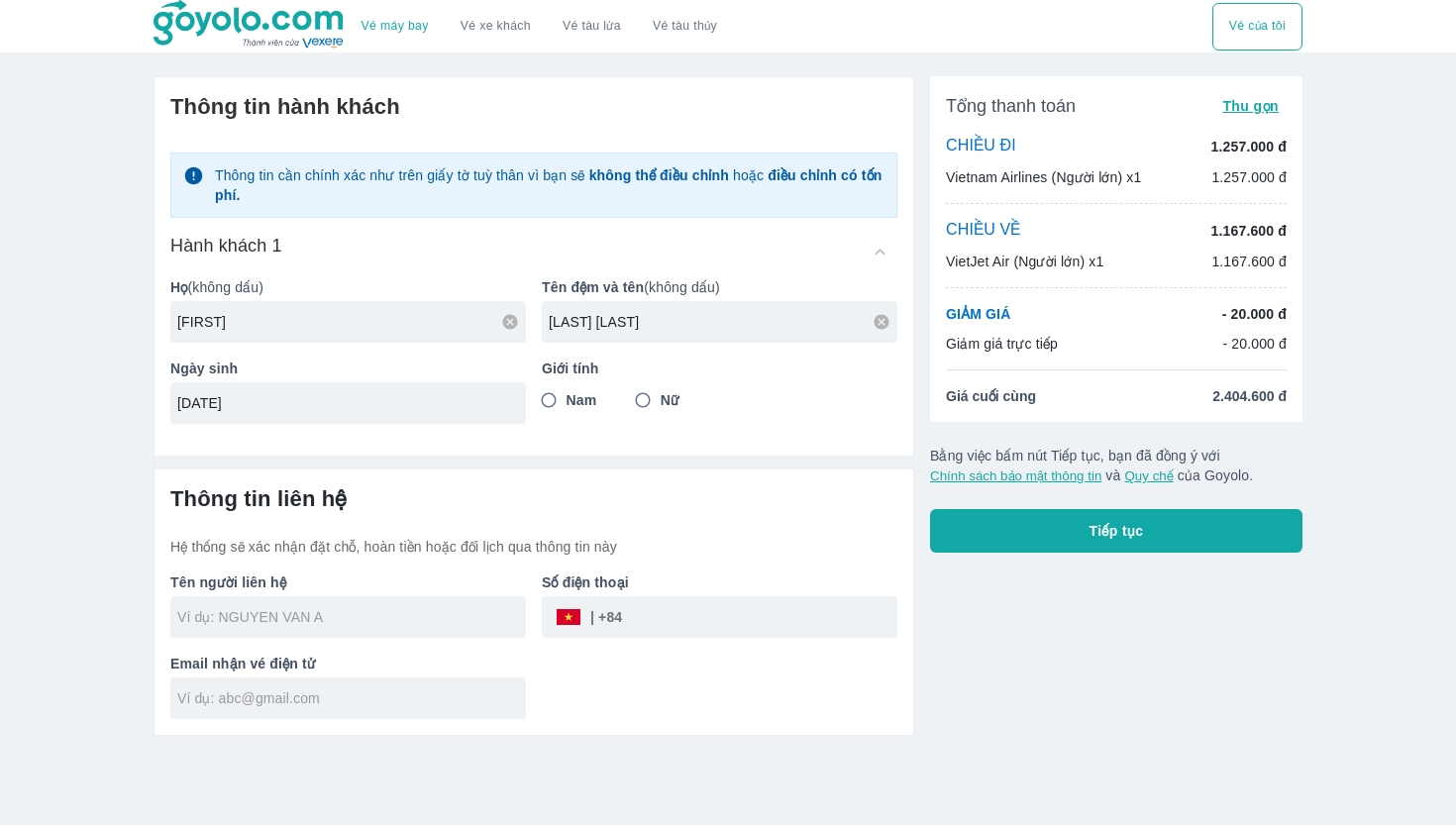 type on "[DATE]" 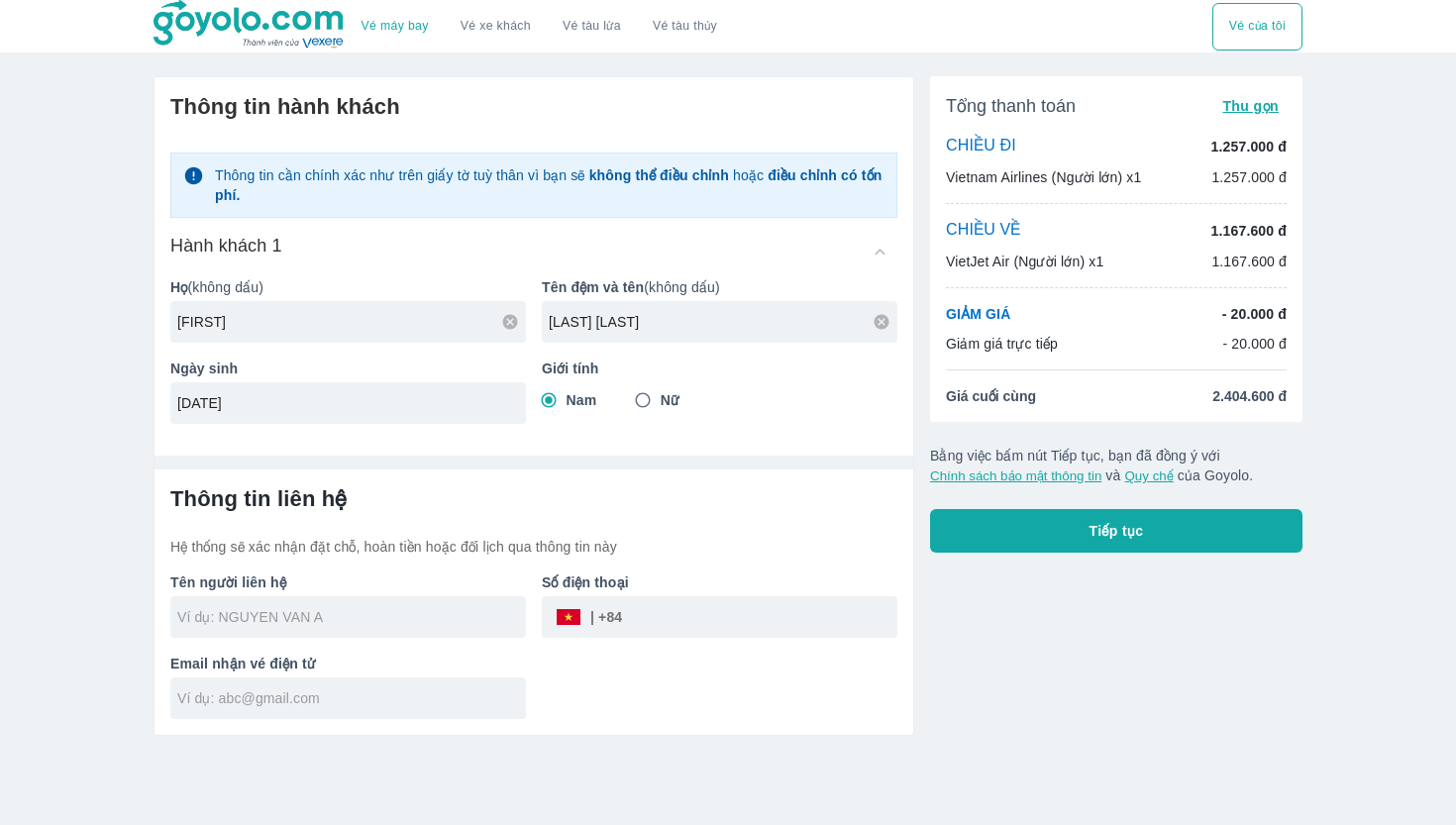 click at bounding box center [348, 617] 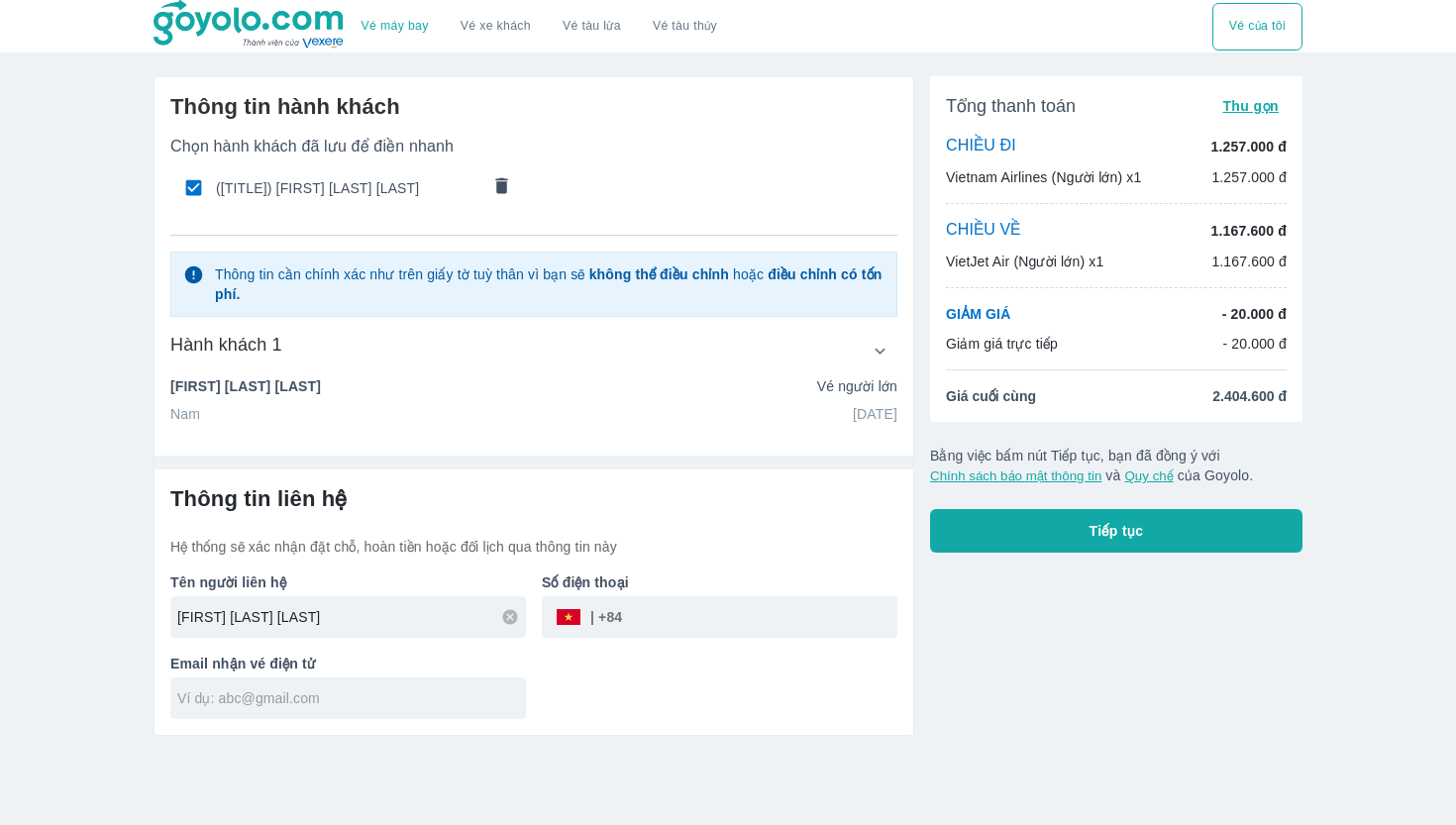 click at bounding box center [760, 617] 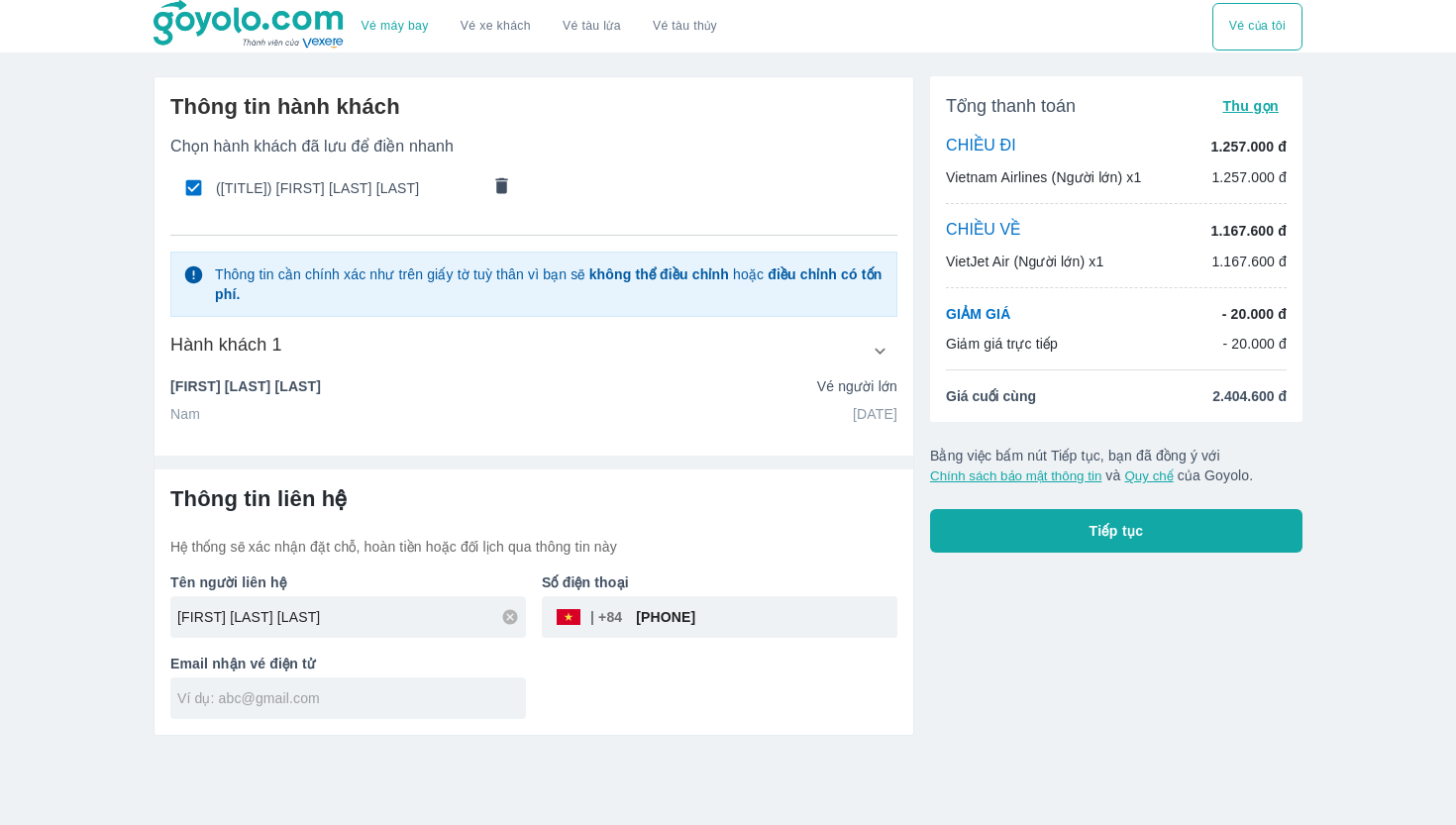 type on "[PHONE]" 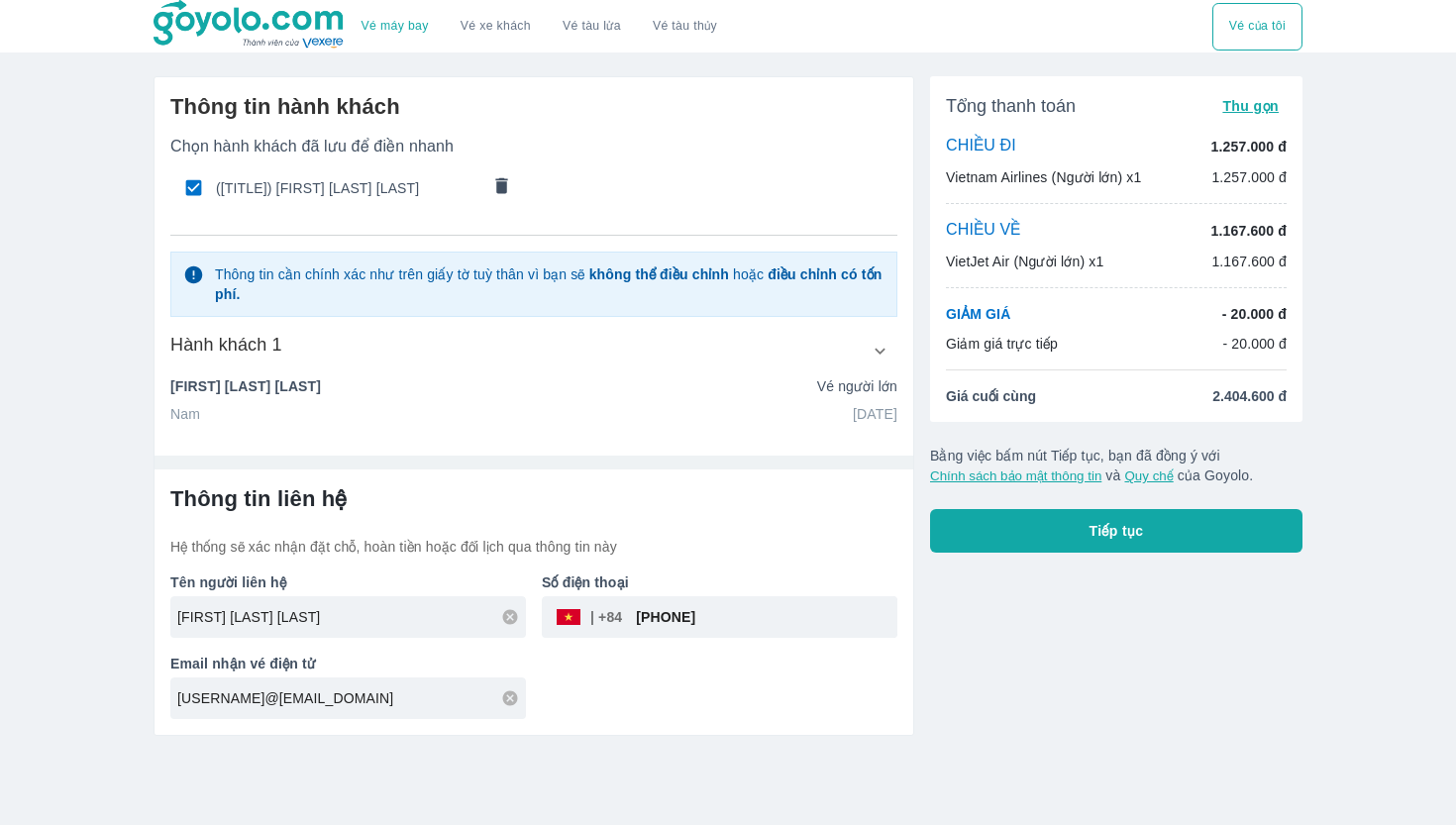 type on "[USERNAME]@[EMAIL_DOMAIN]" 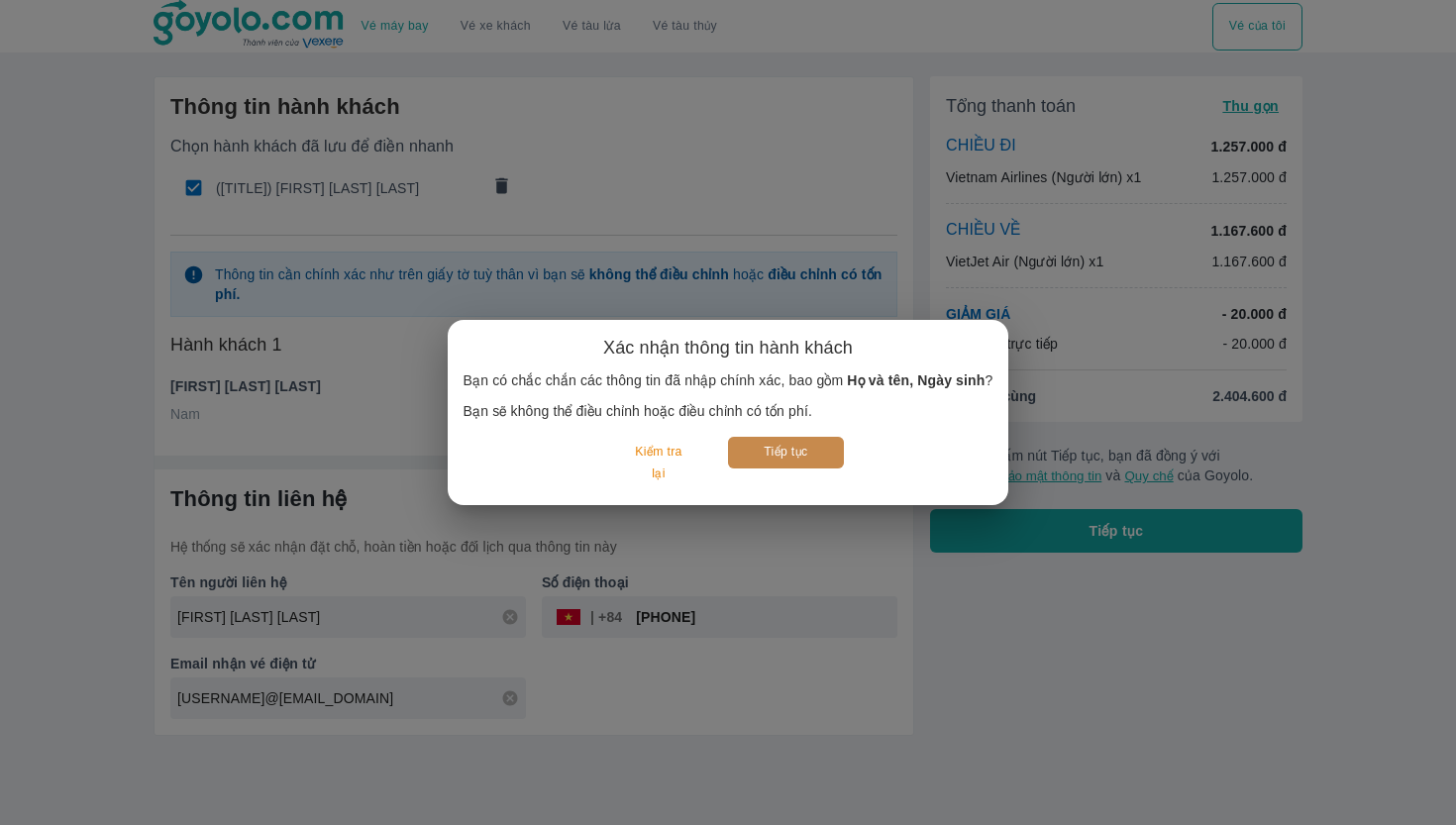 click on "Tiếp tục" at bounding box center [785, 452] 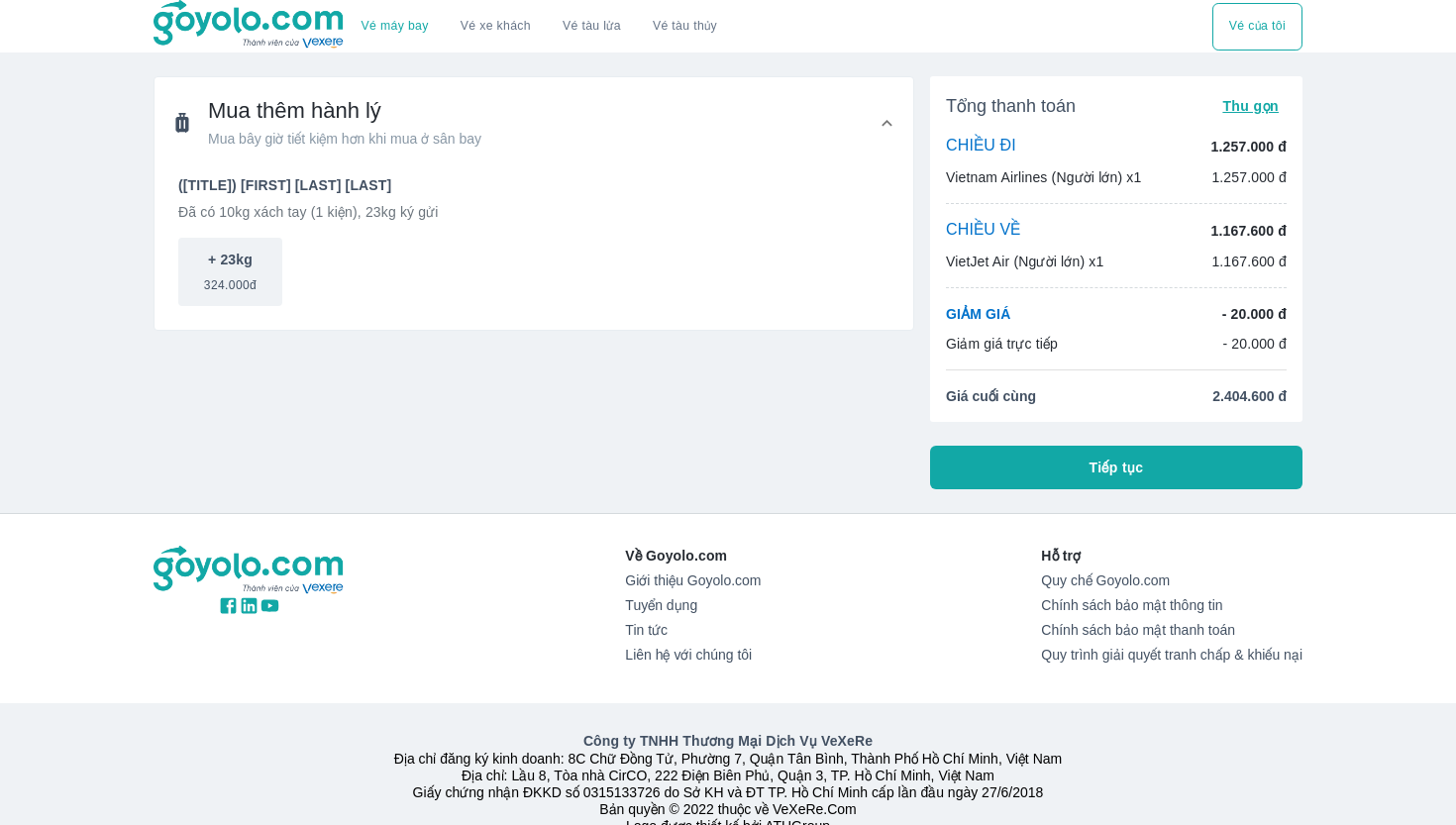 click on "Tiếp tục" at bounding box center [1116, 467] 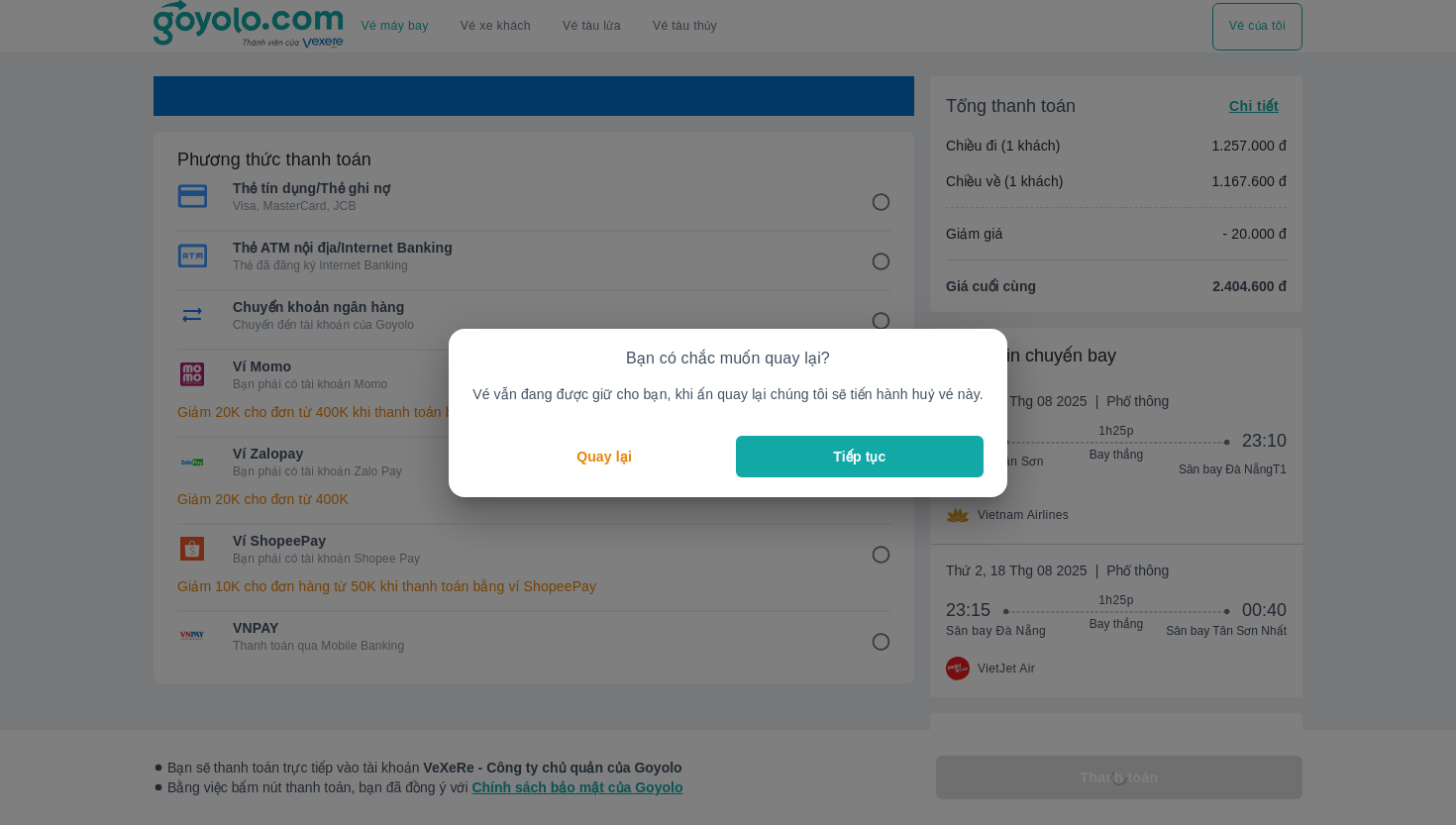 click on "Tiếp tục" at bounding box center (860, 457) 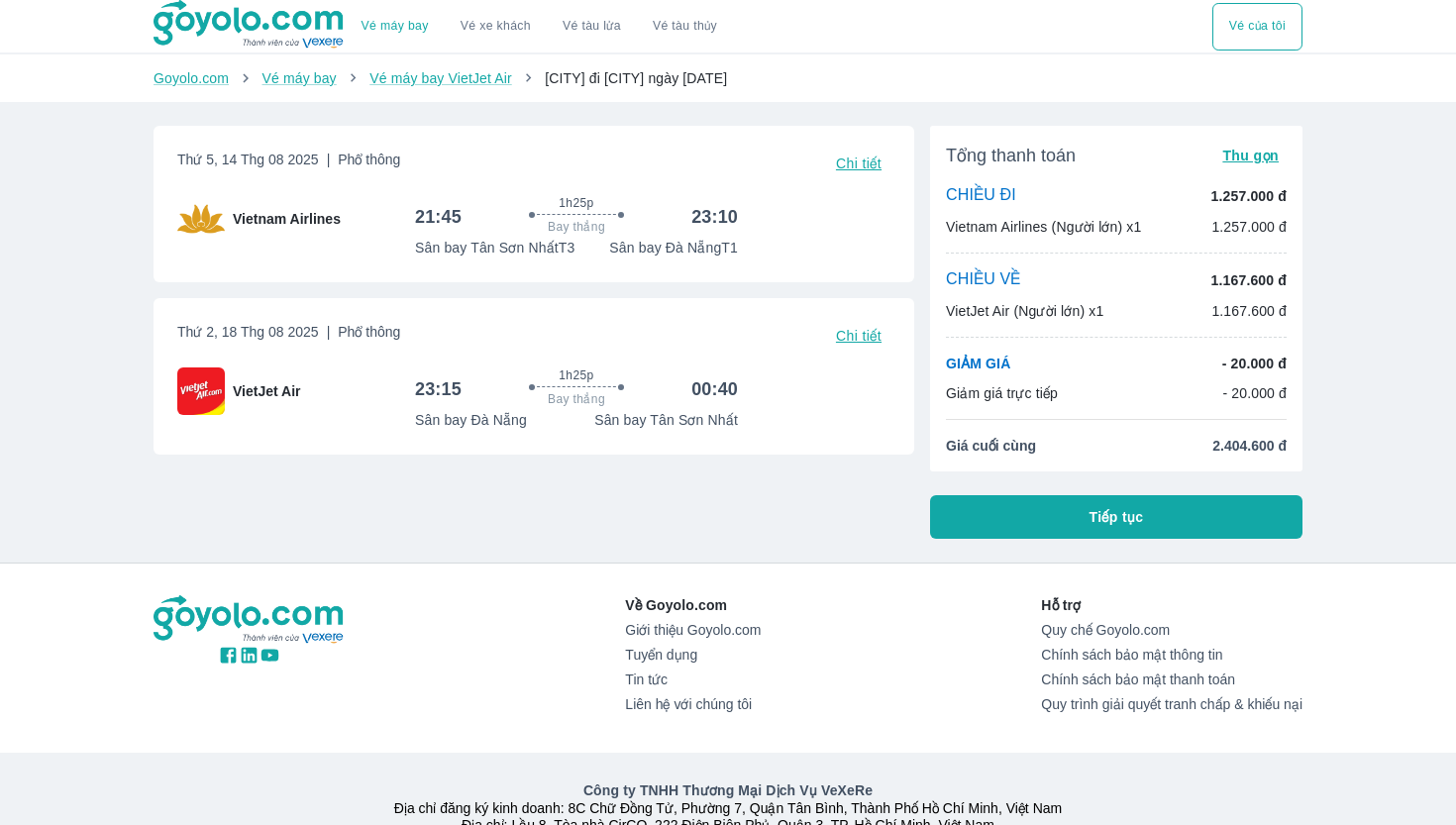 scroll, scrollTop: 0, scrollLeft: 0, axis: both 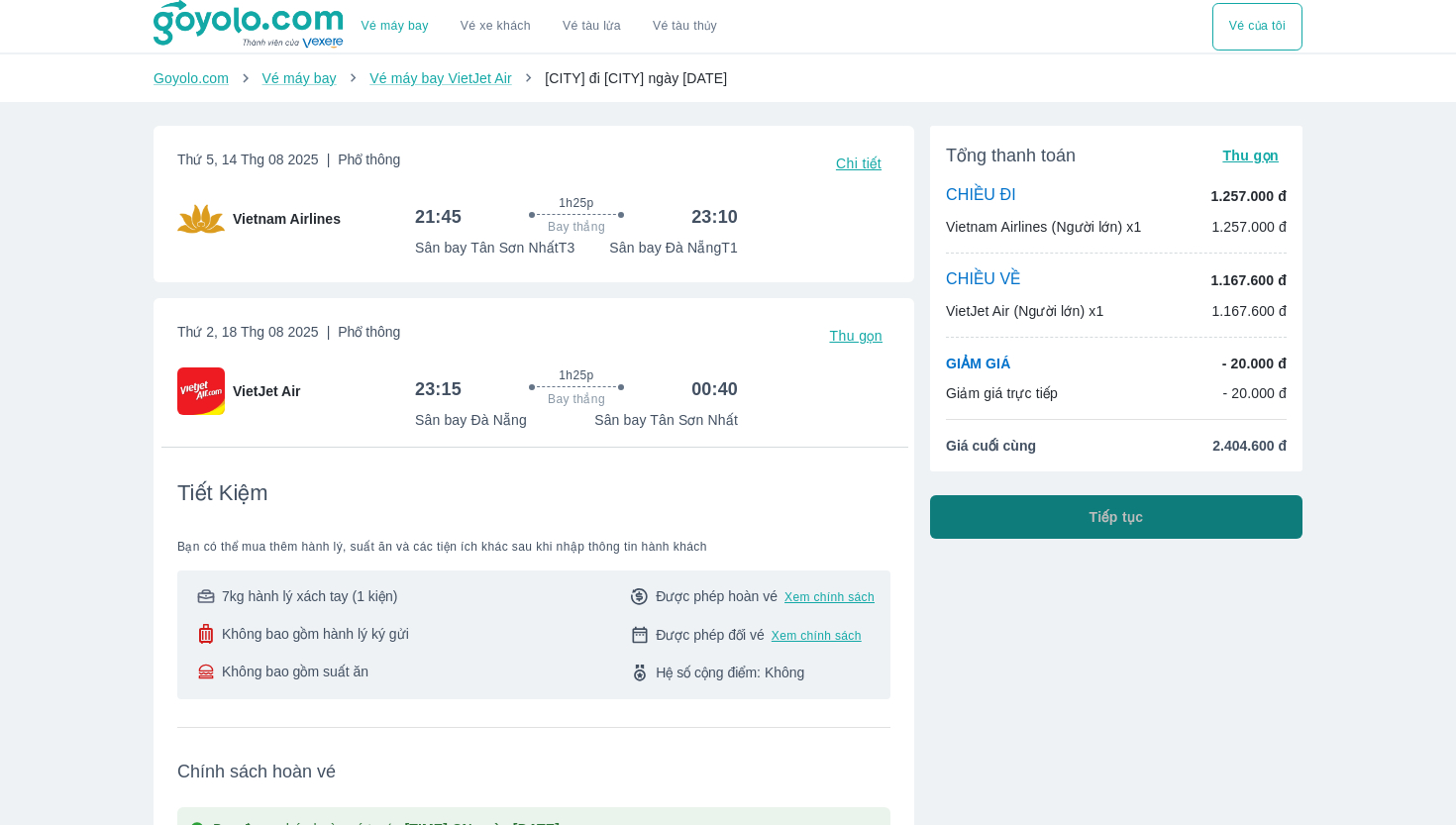 click on "Tiếp tục" at bounding box center (1116, 517) 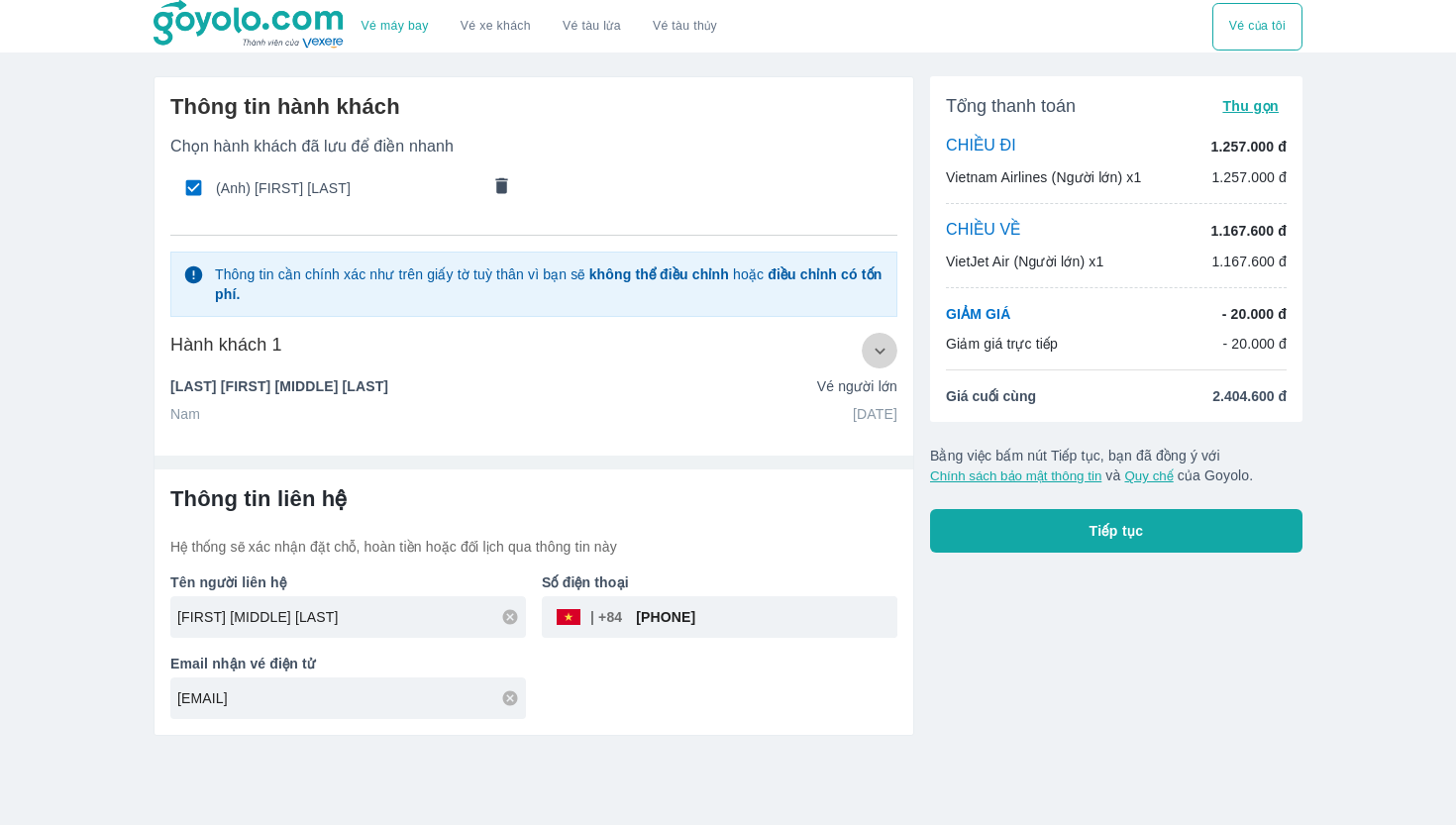 click 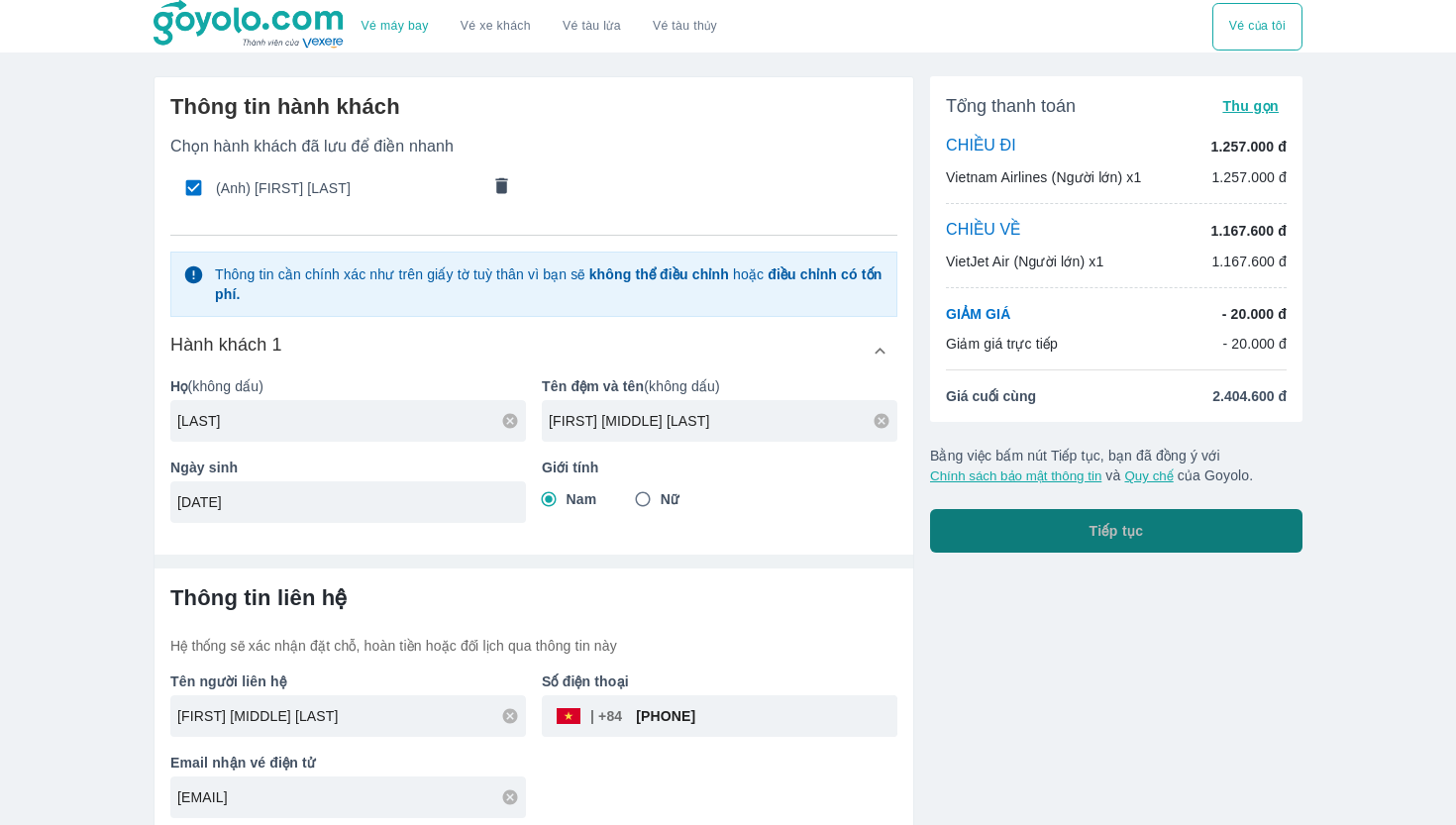 click on "Tiếp tục" at bounding box center [1116, 531] 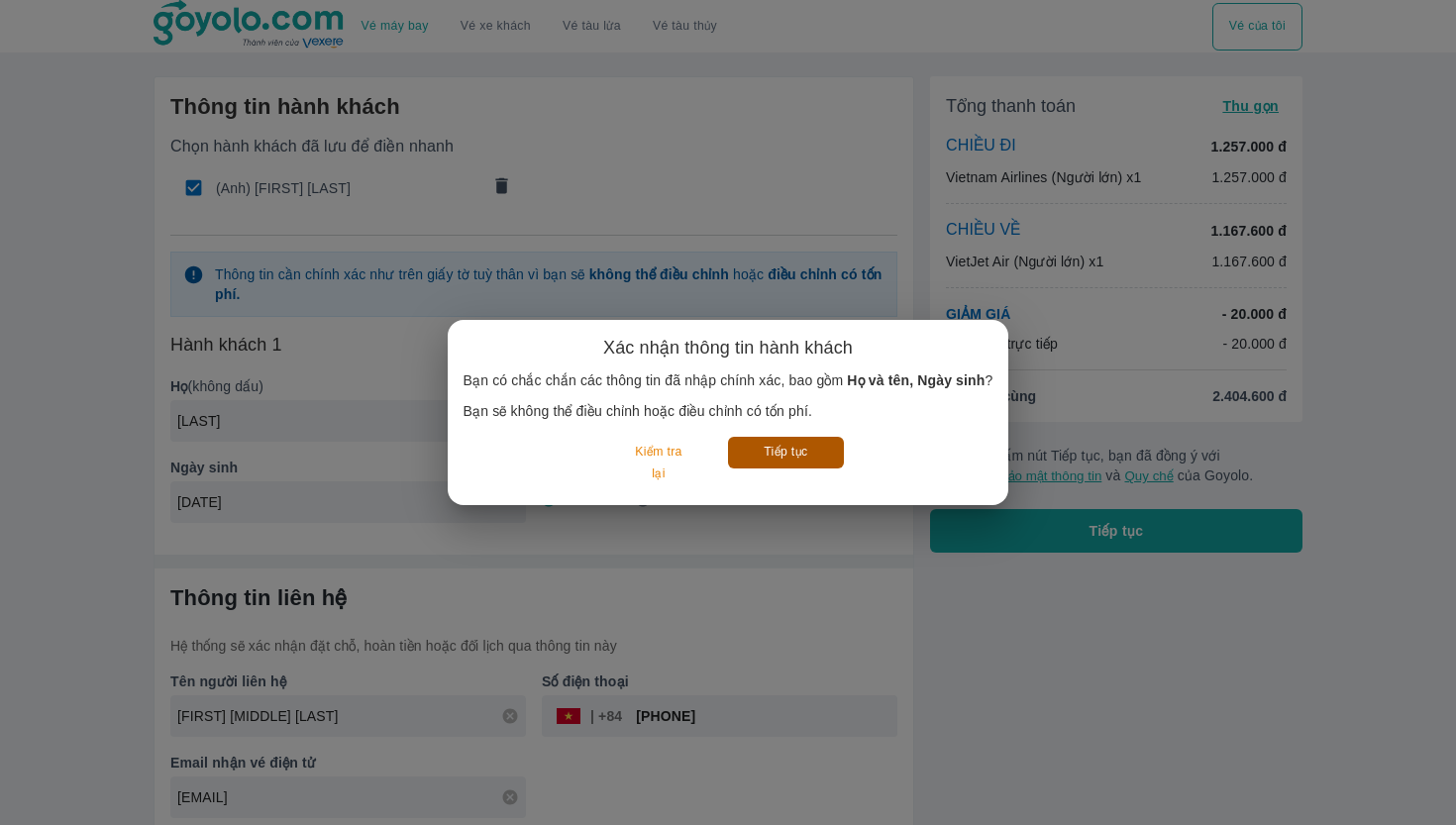 click on "Tiếp tục" at bounding box center (785, 452) 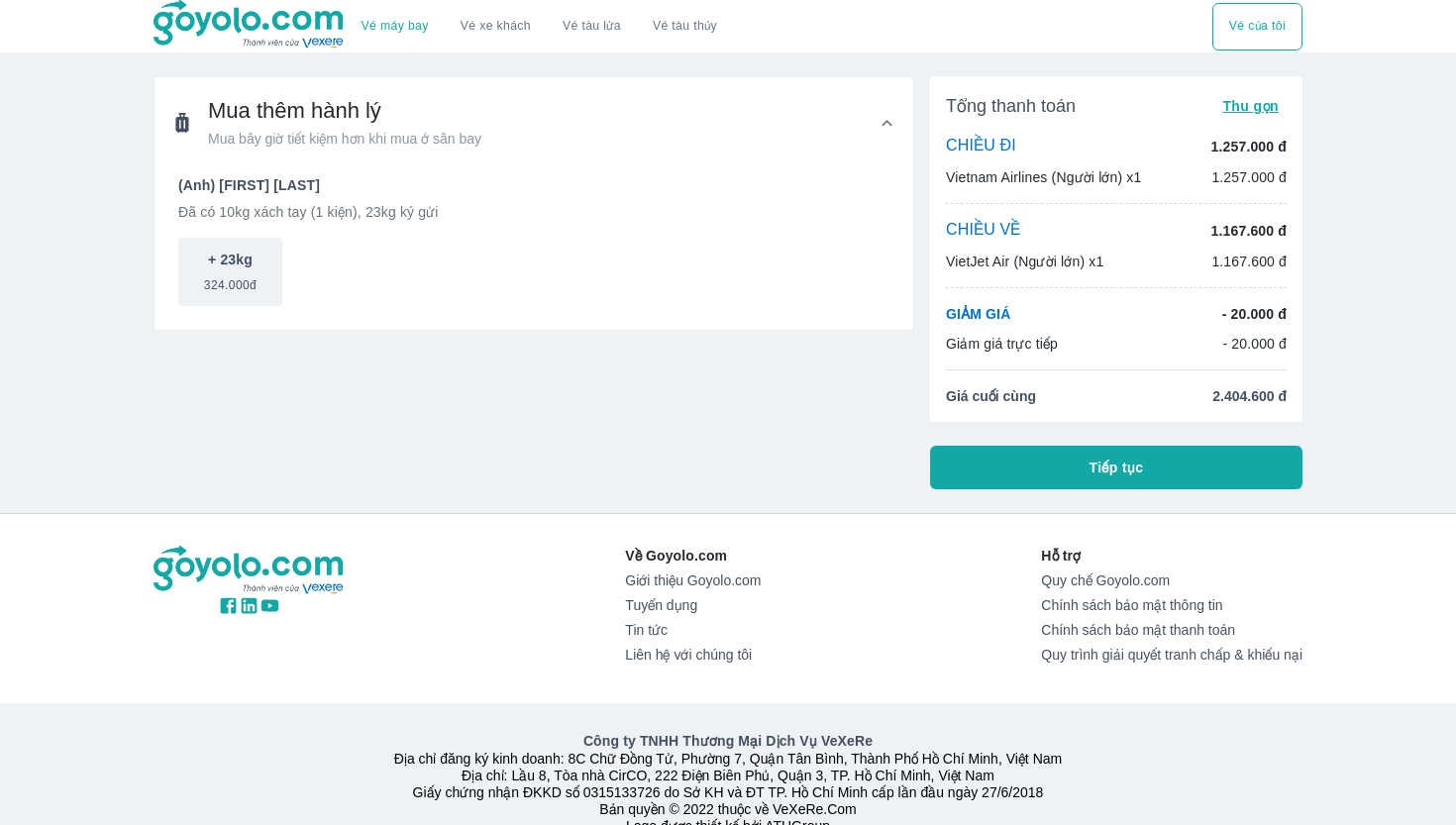 click on "Tiếp tục" at bounding box center (1116, 467) 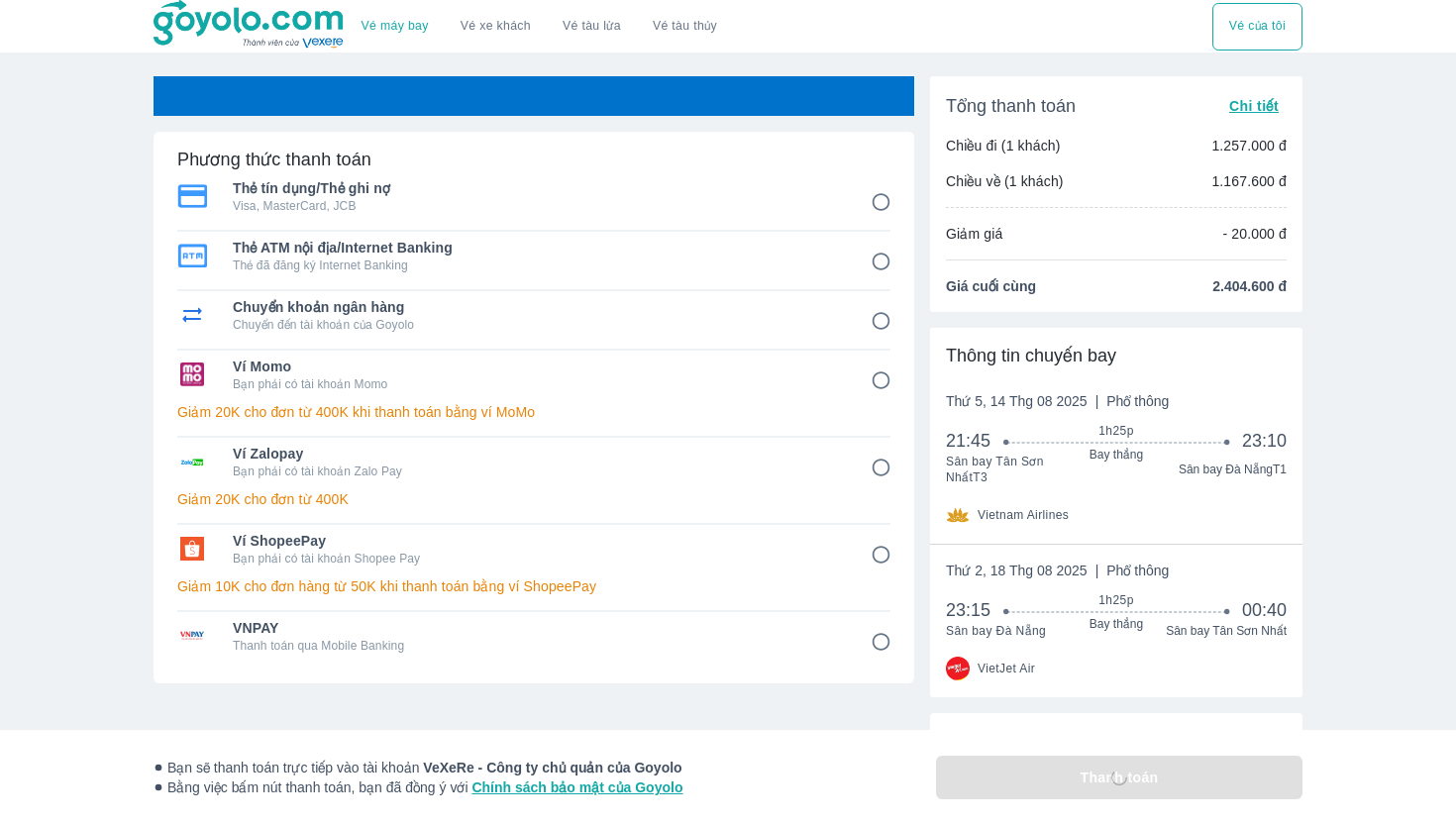 click on "Thứ 2, 18 Thg 08 2025 | Phổ thông" at bounding box center [1057, 570] 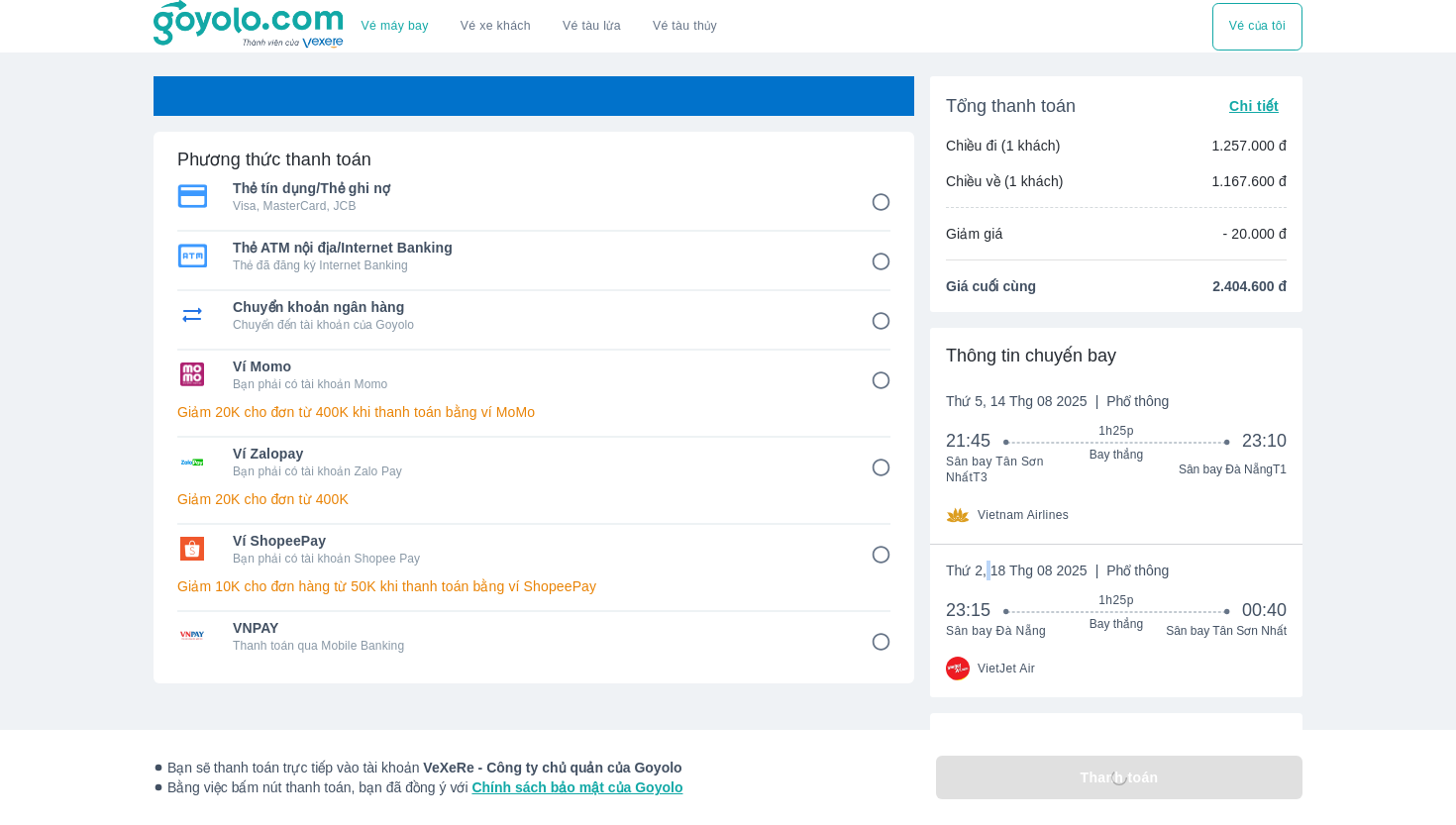 click on "Thứ 2, 18 Thg 08 2025 | Phổ thông" at bounding box center [1057, 570] 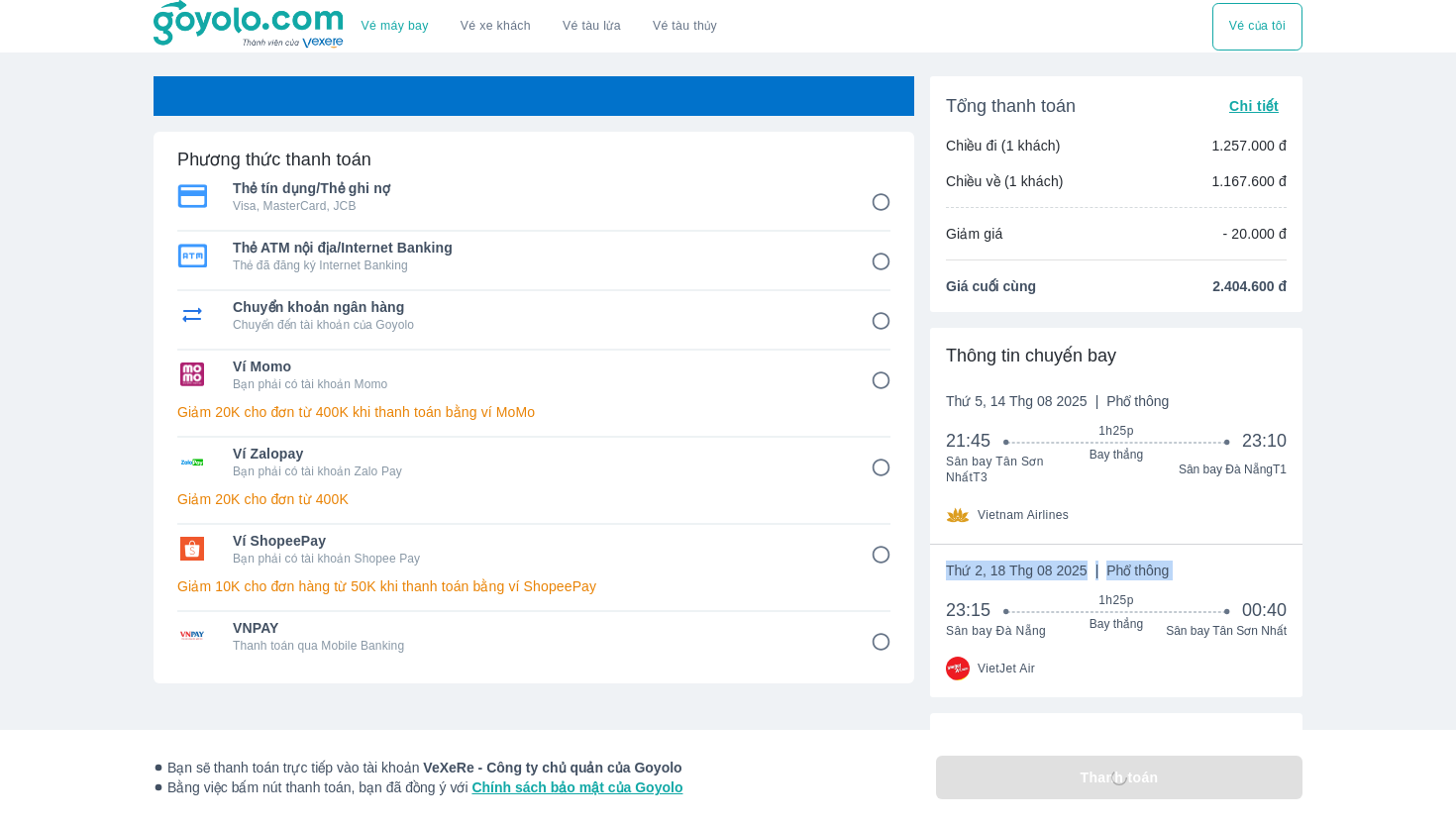type on "Thứ 2, 18 Thg 08 2025|Phổ thông" 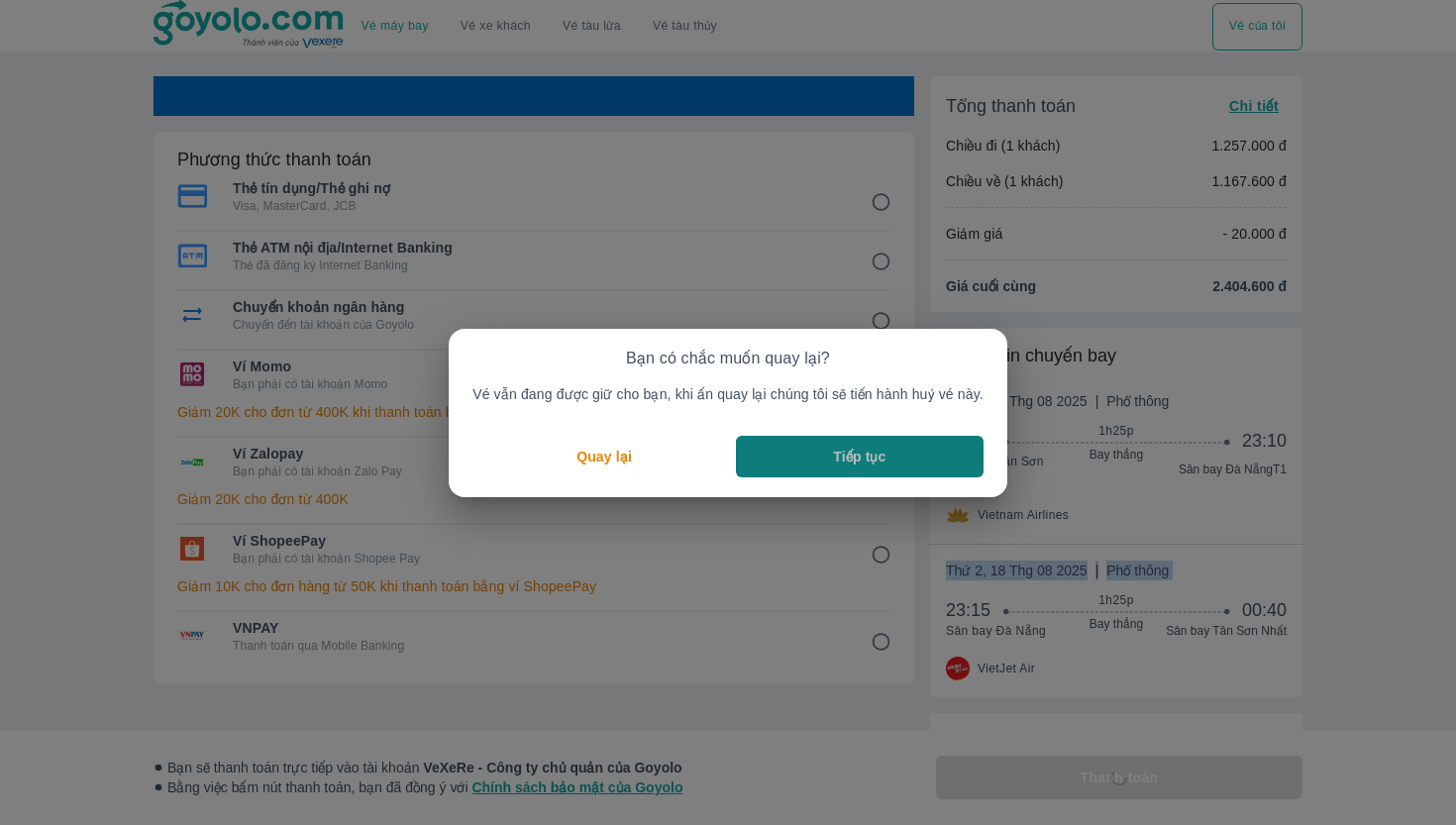click on "Tiếp tục" at bounding box center (860, 457) 